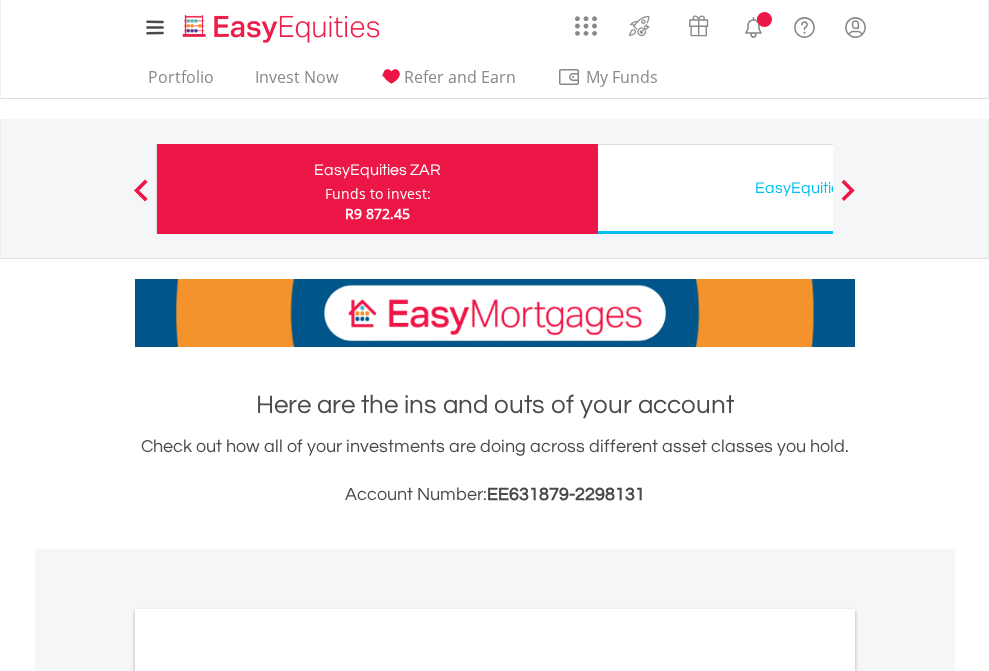 scroll, scrollTop: 0, scrollLeft: 0, axis: both 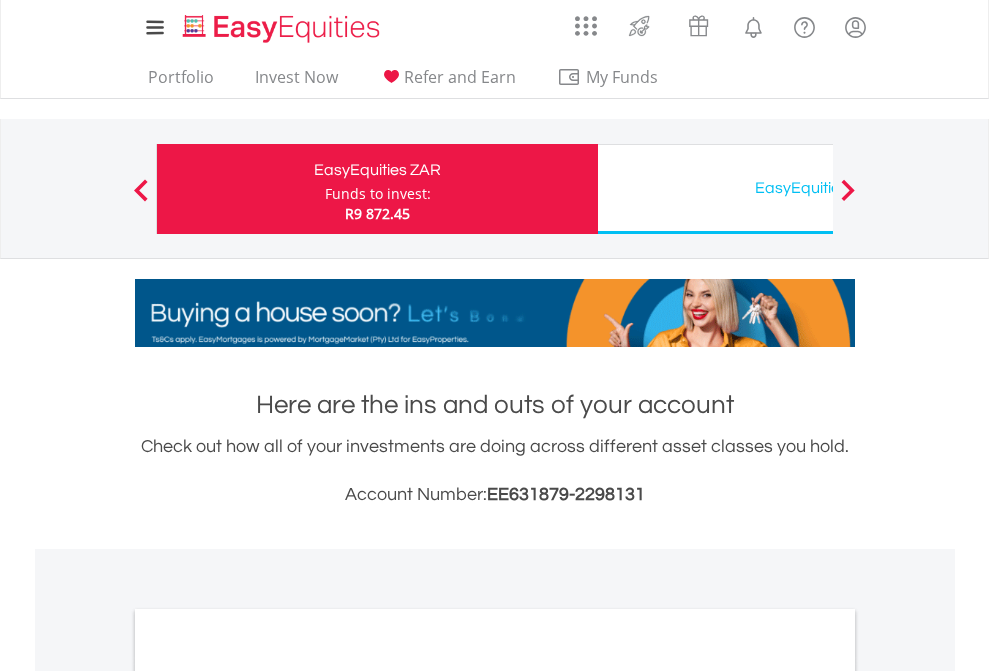 click on "Funds to invest:" at bounding box center [378, 194] 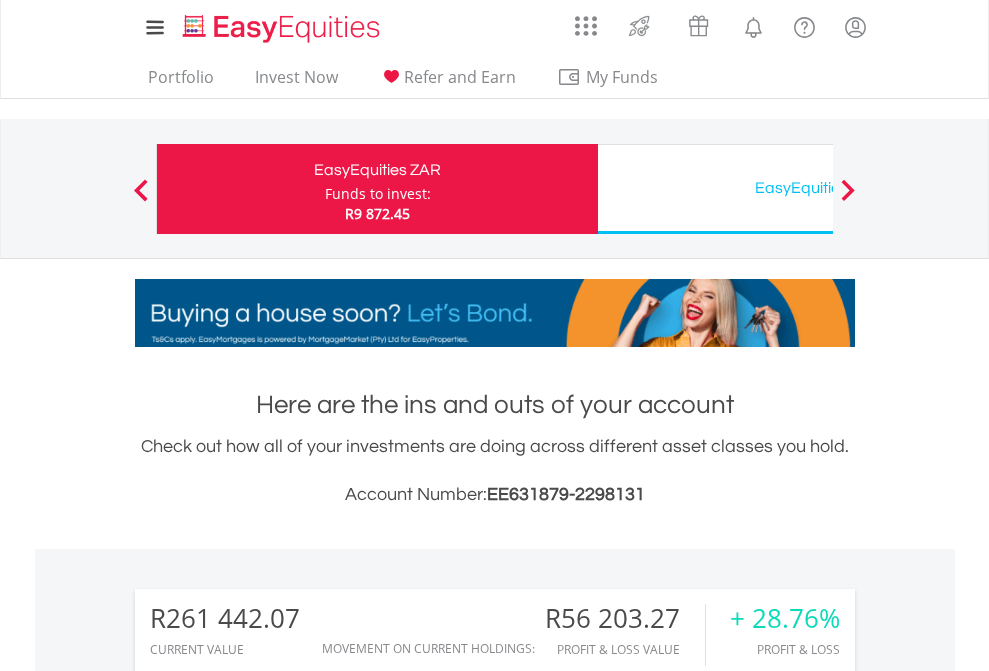 scroll, scrollTop: 999808, scrollLeft: 999687, axis: both 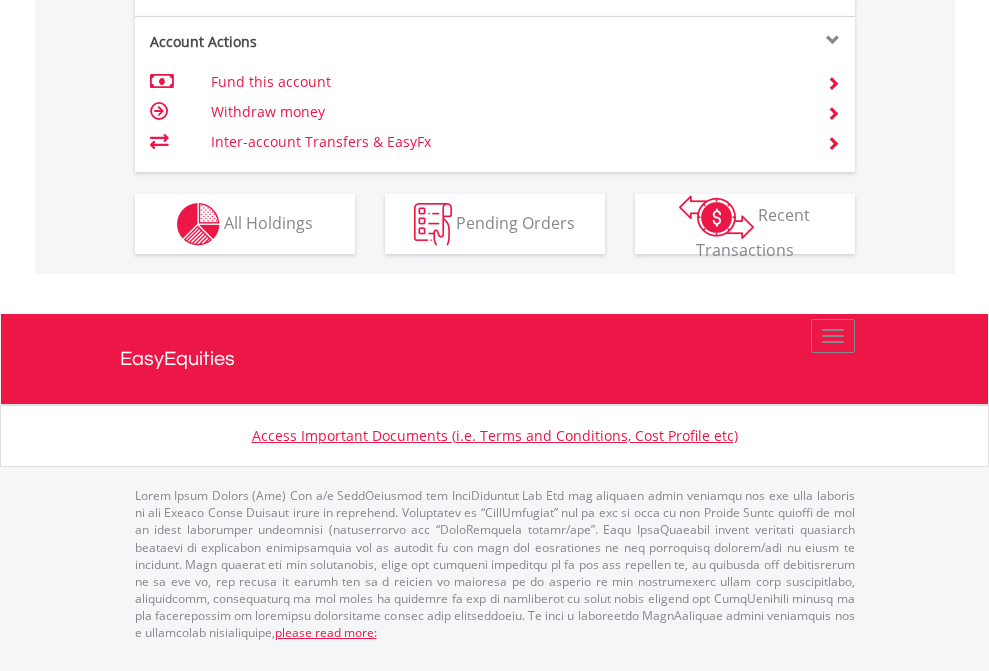 click on "Investment types" at bounding box center (706, -337) 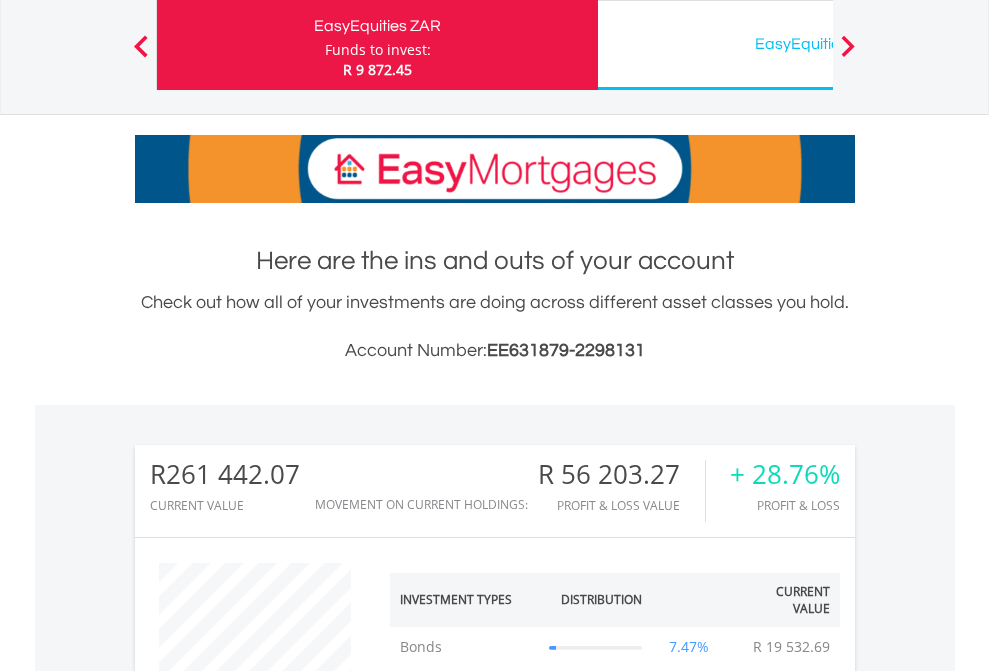 click on "EasyEquities USD" at bounding box center [818, 44] 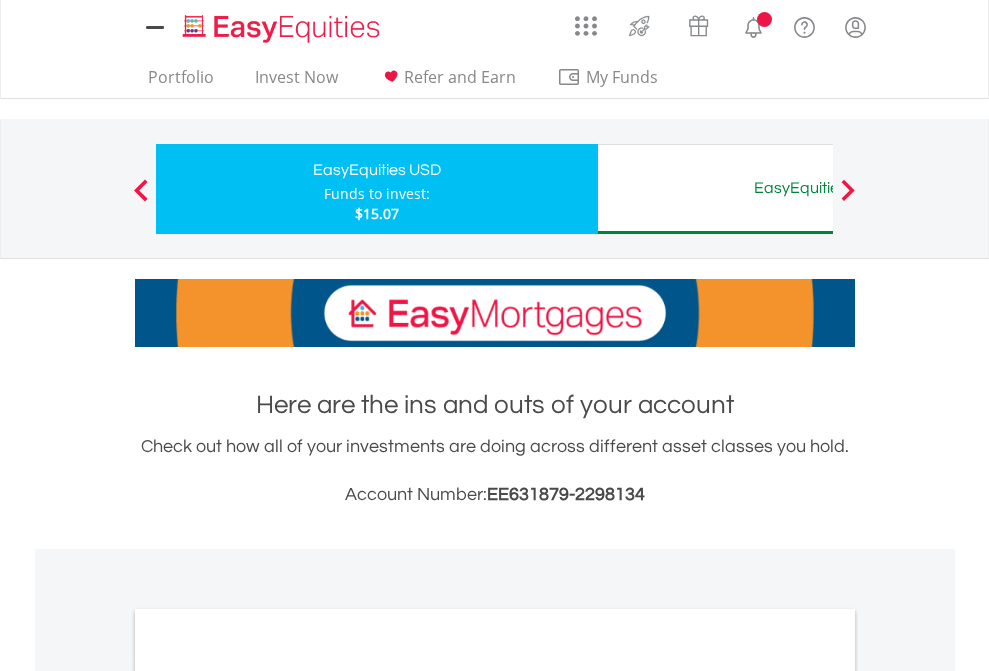 scroll, scrollTop: 0, scrollLeft: 0, axis: both 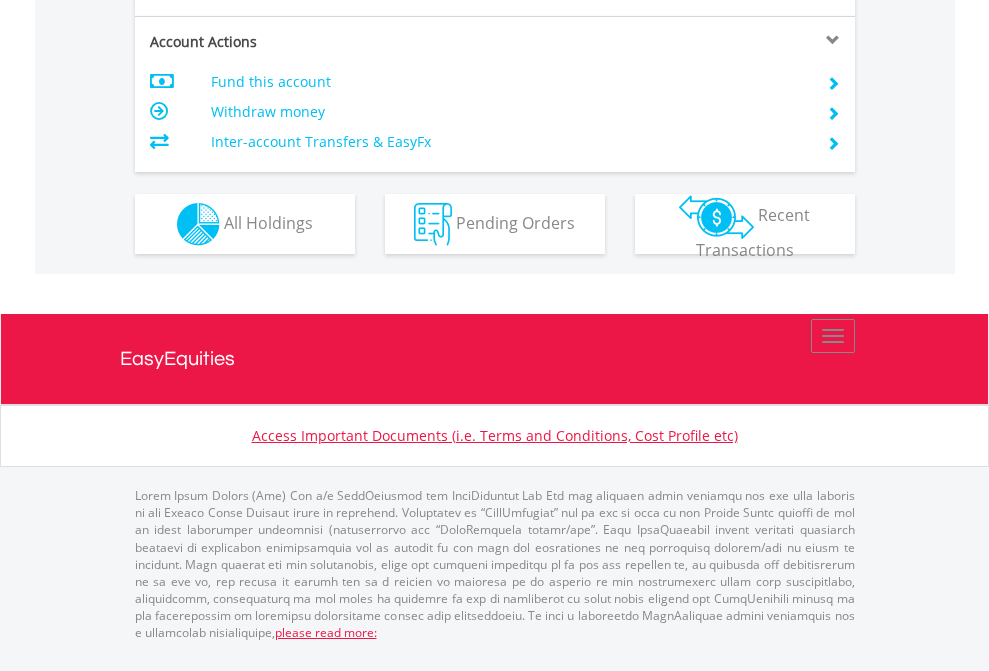 click on "Investment types" at bounding box center (706, -337) 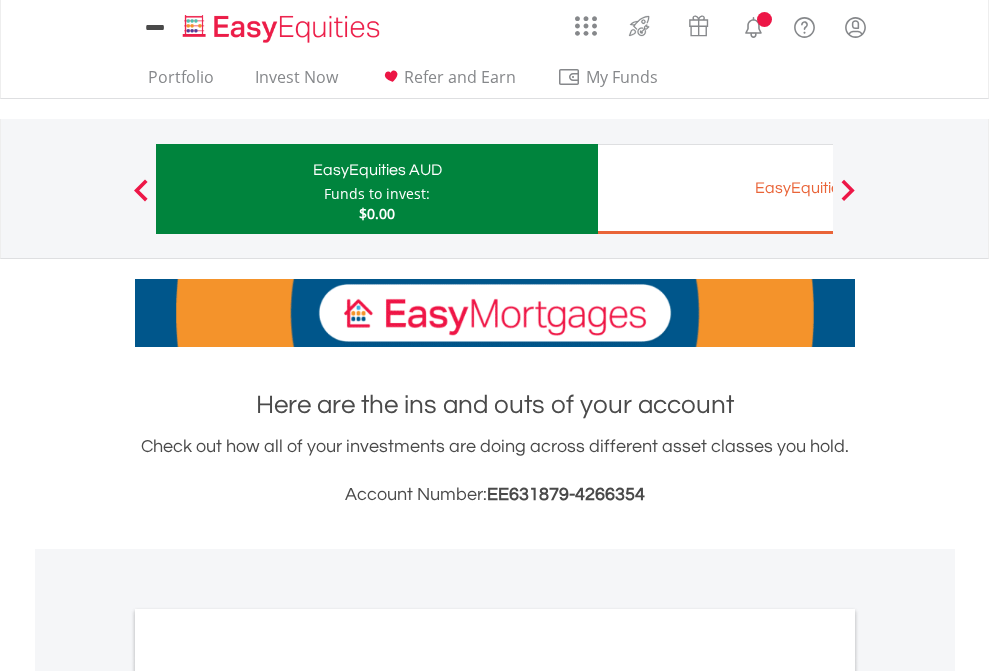 scroll, scrollTop: 0, scrollLeft: 0, axis: both 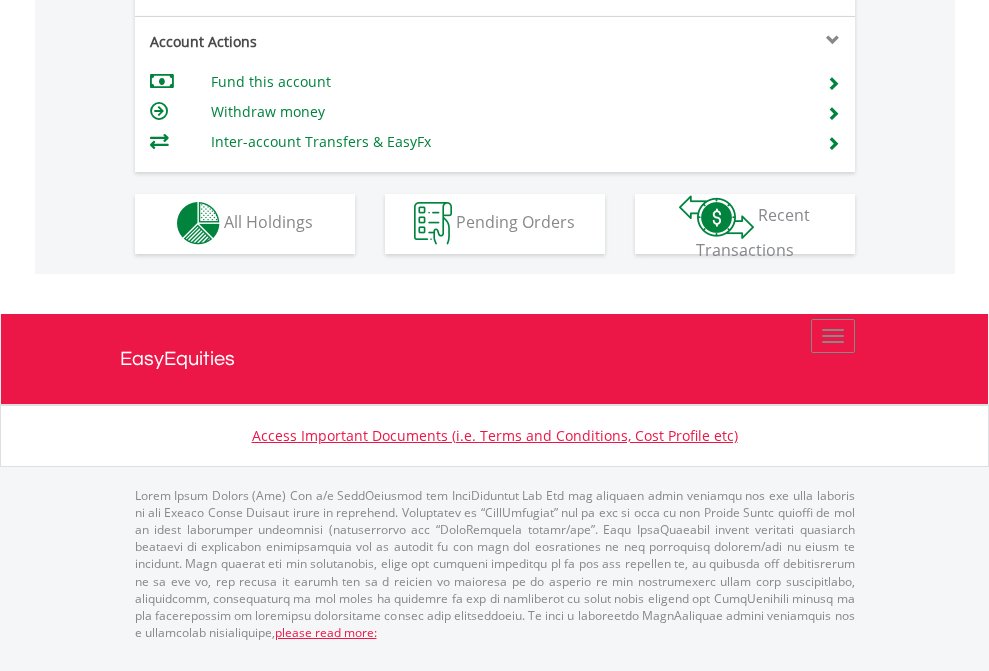 click on "Investment types" at bounding box center [706, -353] 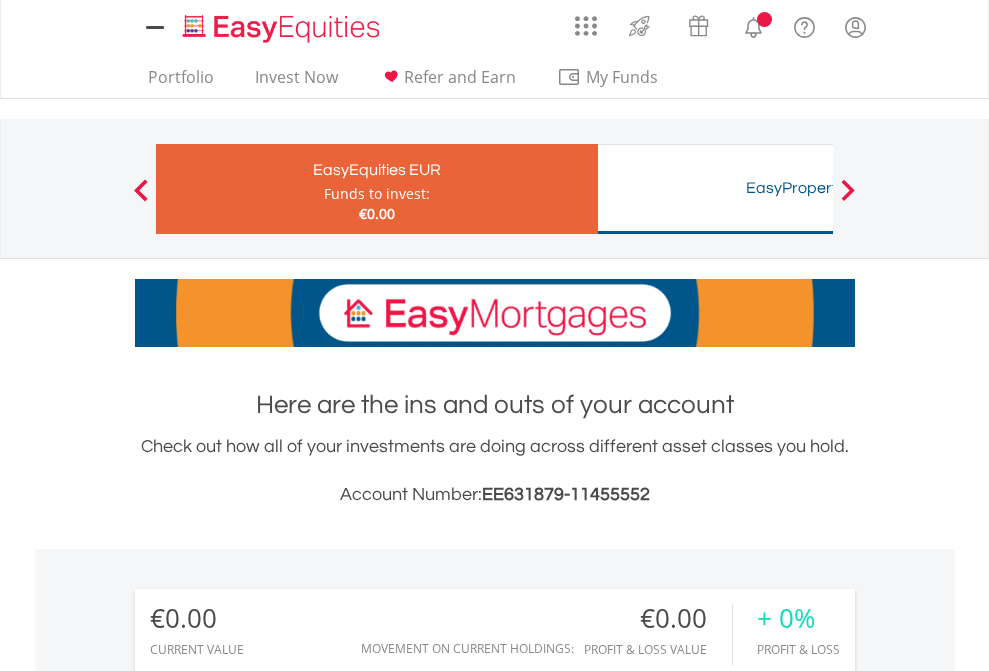 scroll, scrollTop: 0, scrollLeft: 0, axis: both 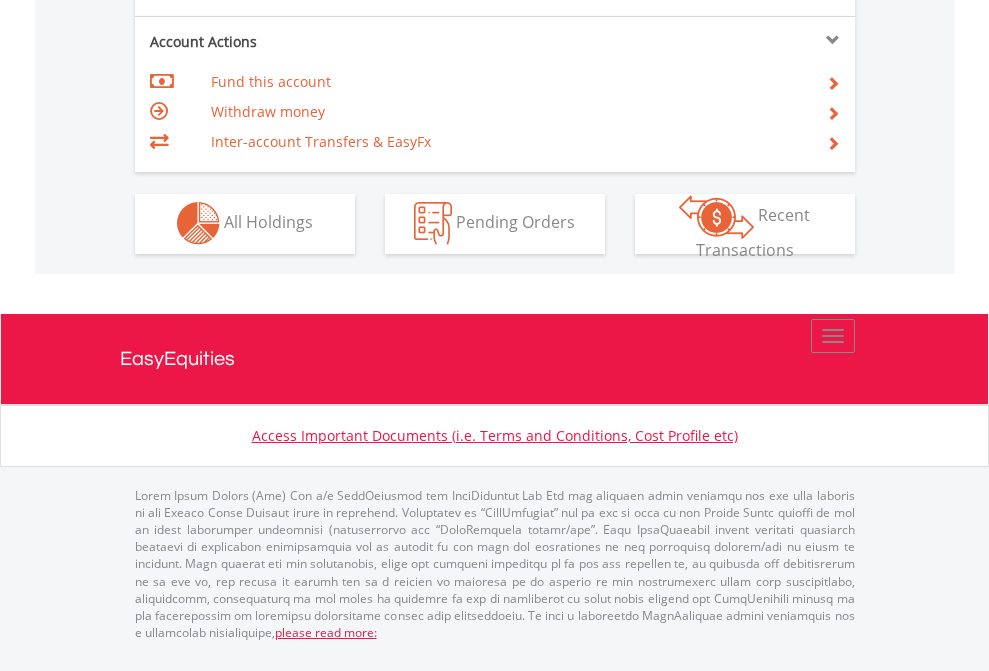 click on "Investment types" at bounding box center [706, -353] 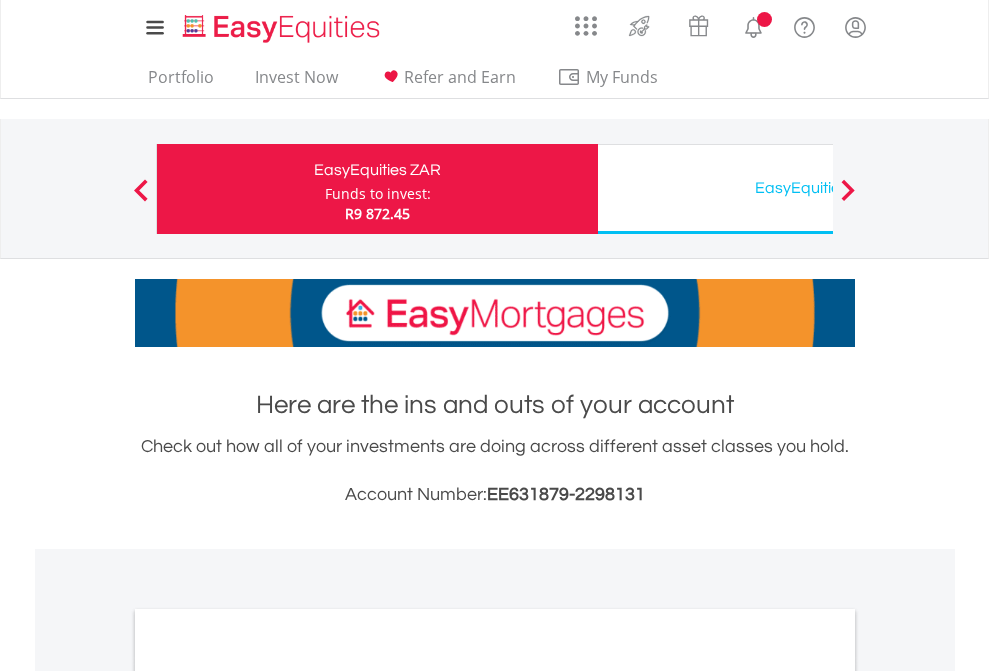 scroll, scrollTop: 0, scrollLeft: 0, axis: both 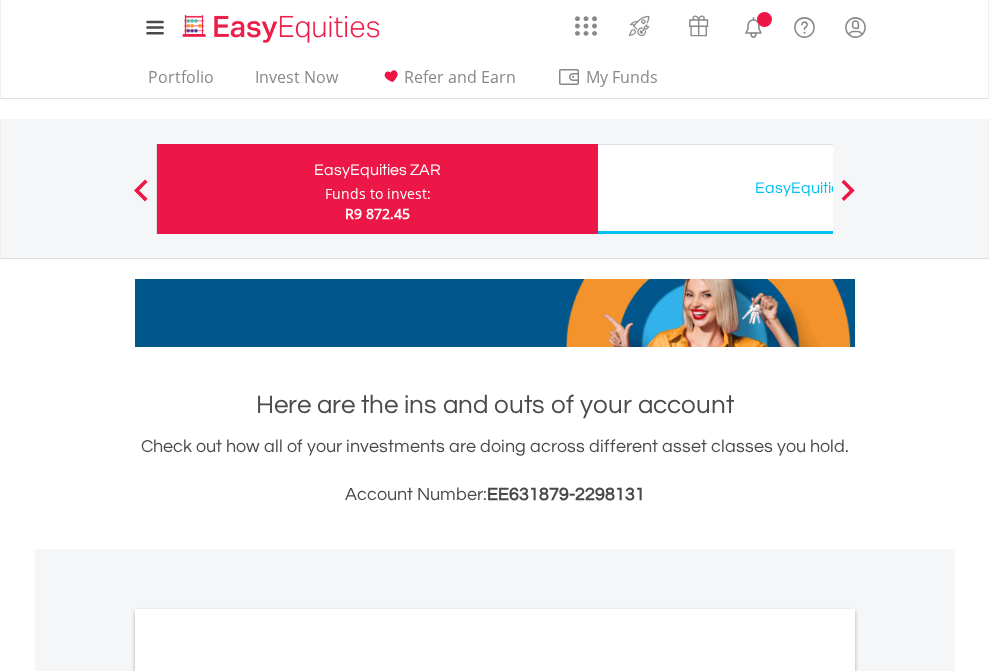 click on "All Holdings" at bounding box center [268, 1096] 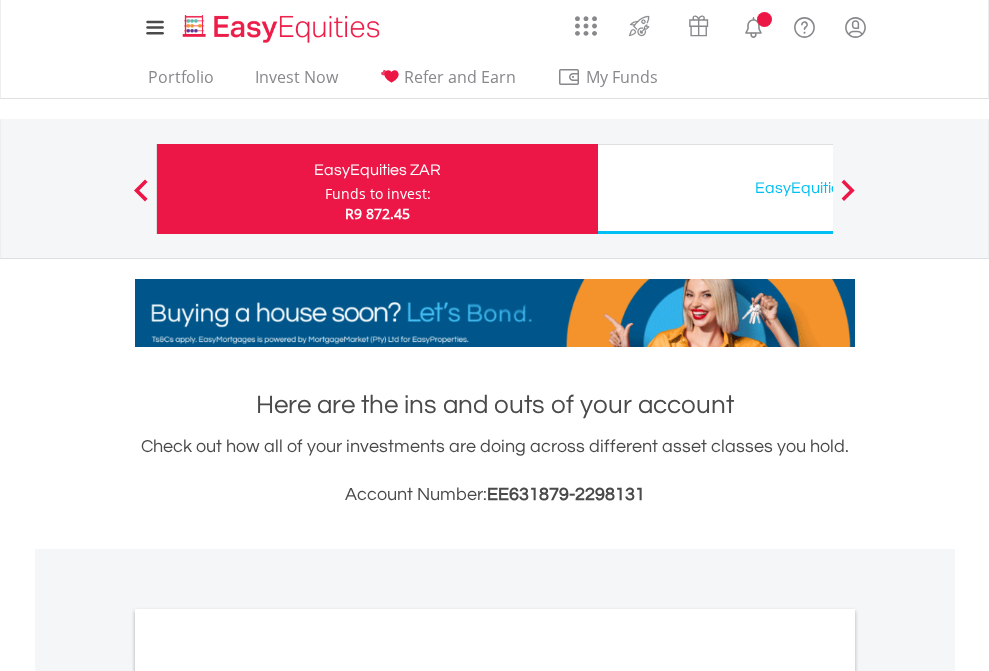 scroll, scrollTop: 1202, scrollLeft: 0, axis: vertical 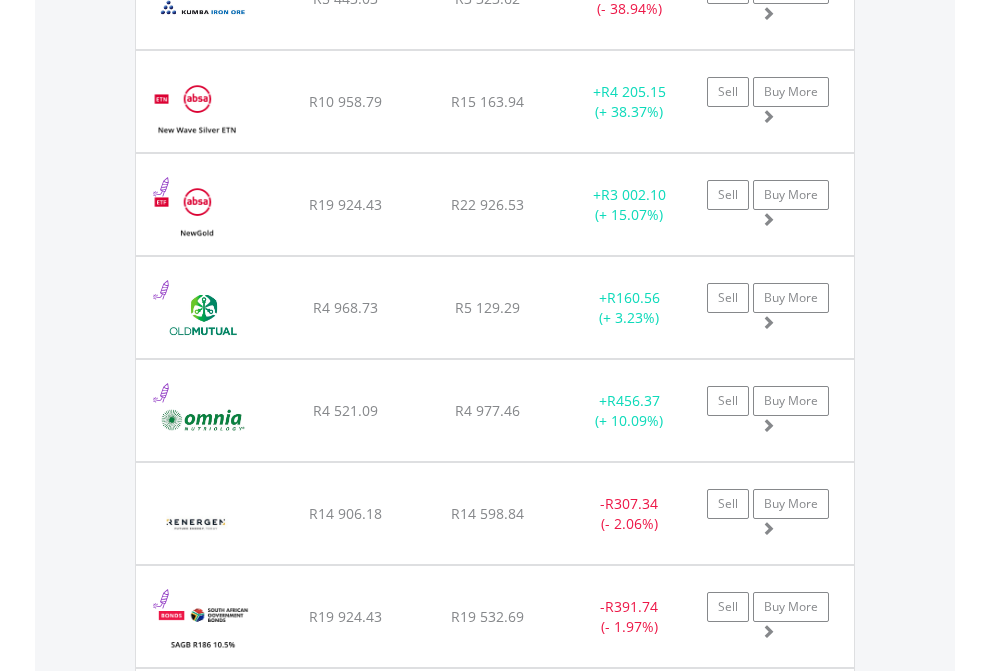 click on "EasyEquities USD" at bounding box center (818, -2196) 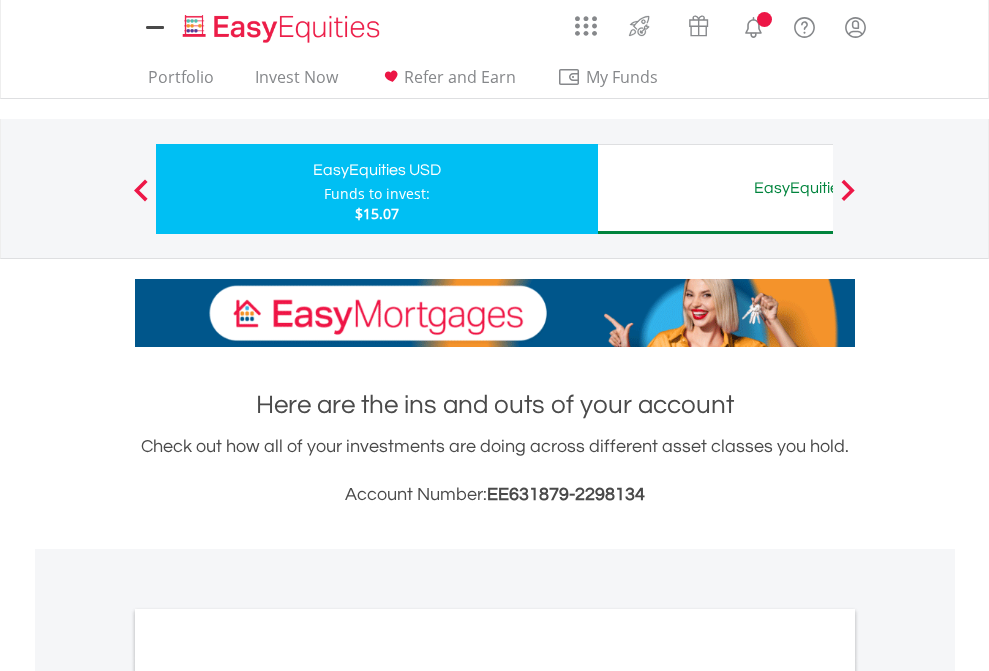 click on "All Holdings" at bounding box center [268, 1096] 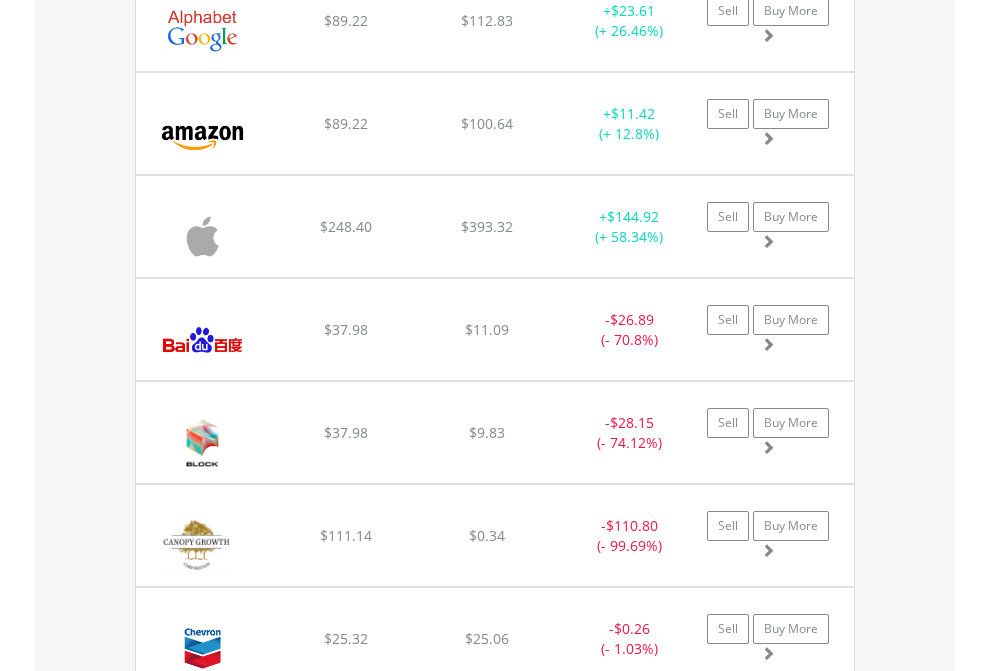 scroll, scrollTop: 2265, scrollLeft: 0, axis: vertical 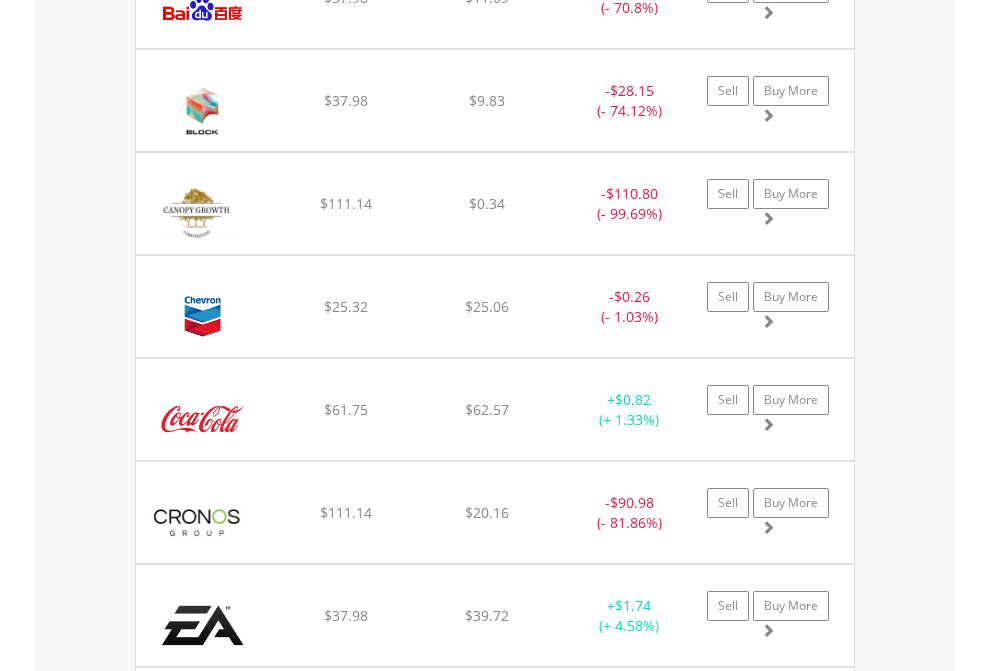 click on "EasyEquities AUD" at bounding box center (818, -2077) 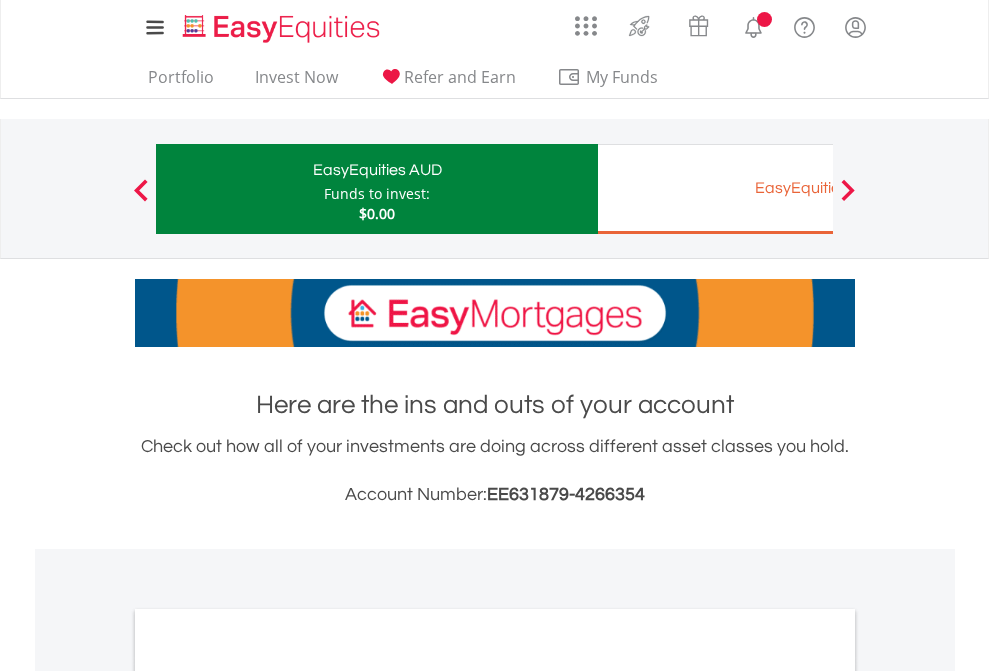 scroll, scrollTop: 1202, scrollLeft: 0, axis: vertical 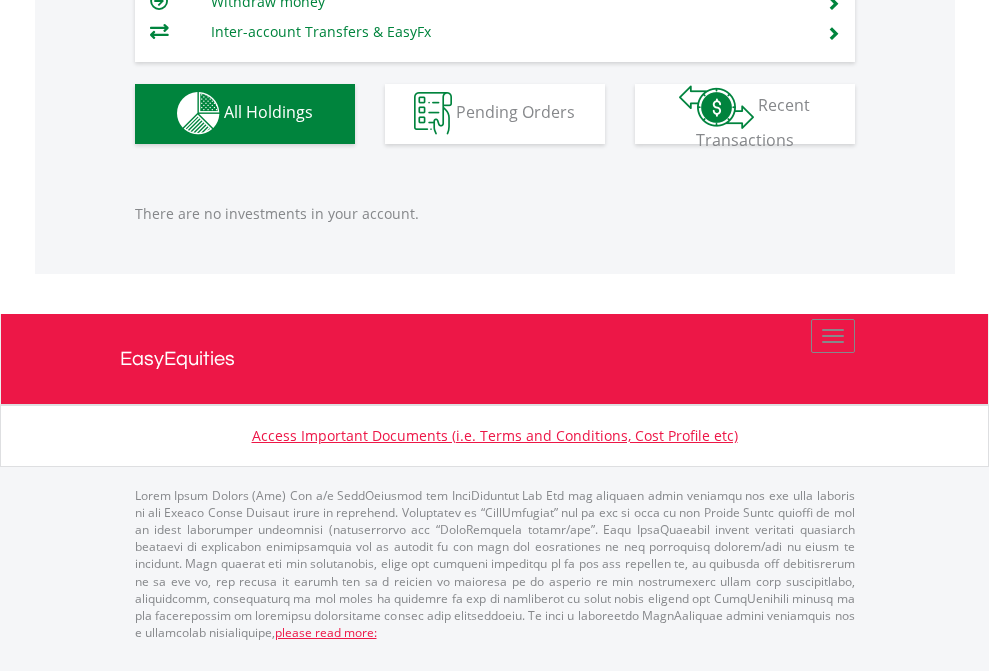 click on "EasyEquities EUR" at bounding box center (818, -1142) 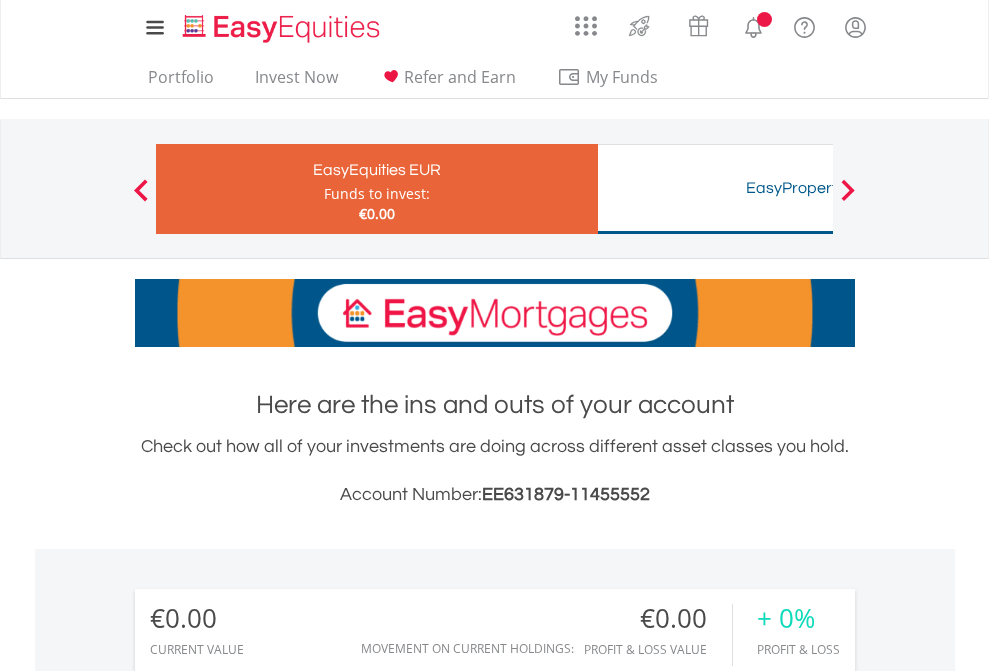 scroll, scrollTop: 1486, scrollLeft: 0, axis: vertical 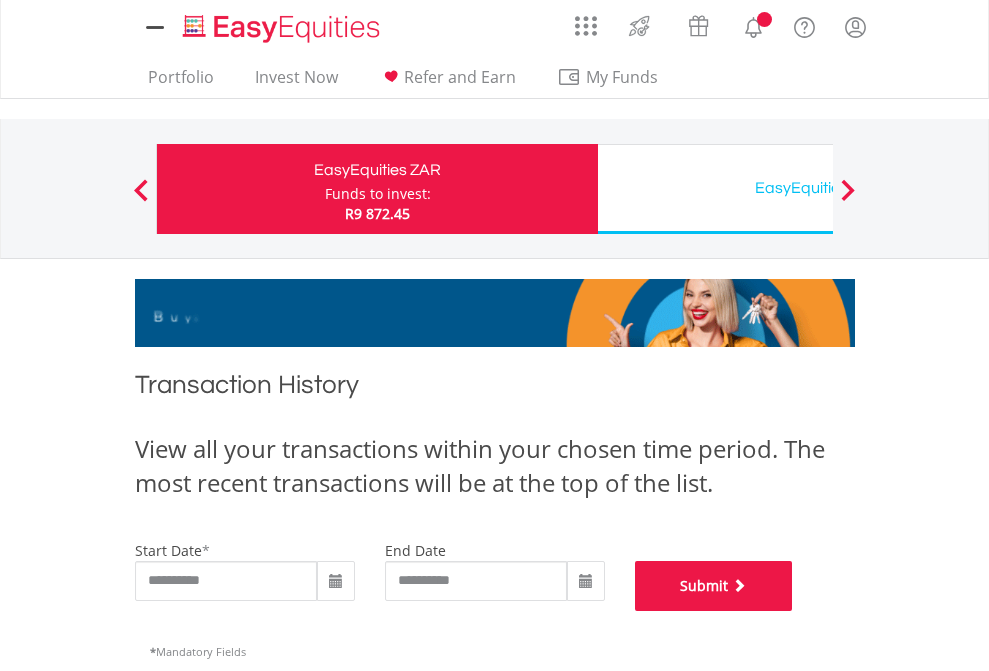 click on "Submit" at bounding box center (714, 586) 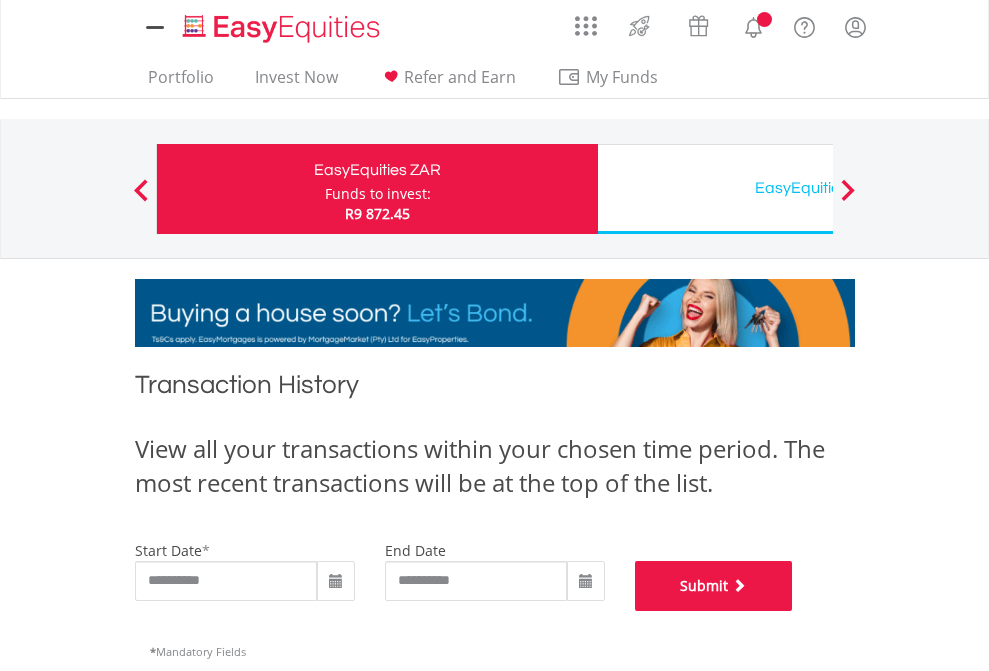 scroll, scrollTop: 811, scrollLeft: 0, axis: vertical 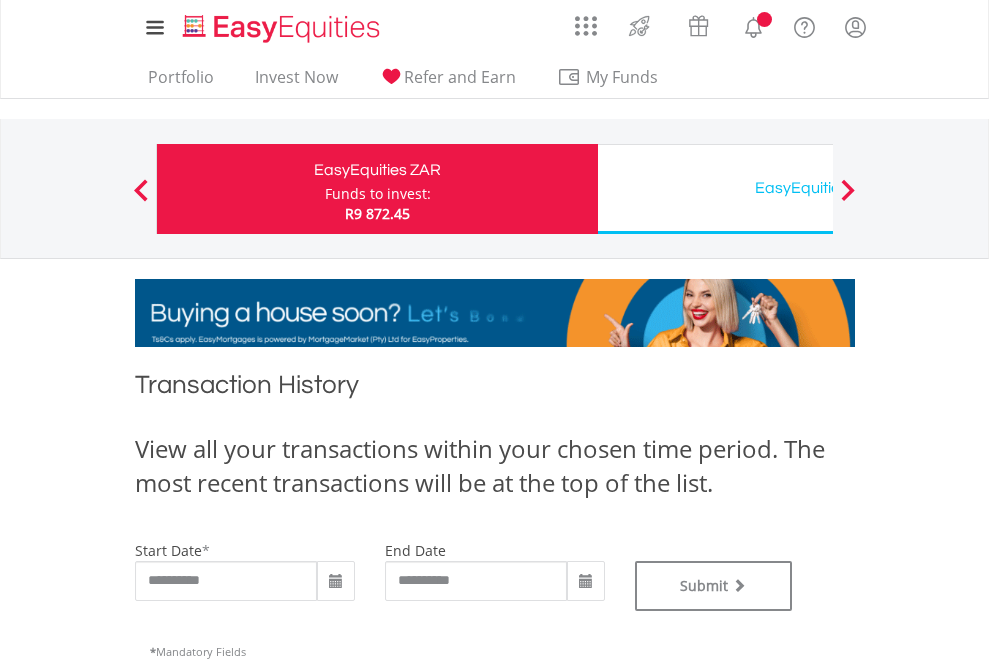 click on "EasyEquities USD" at bounding box center [818, 188] 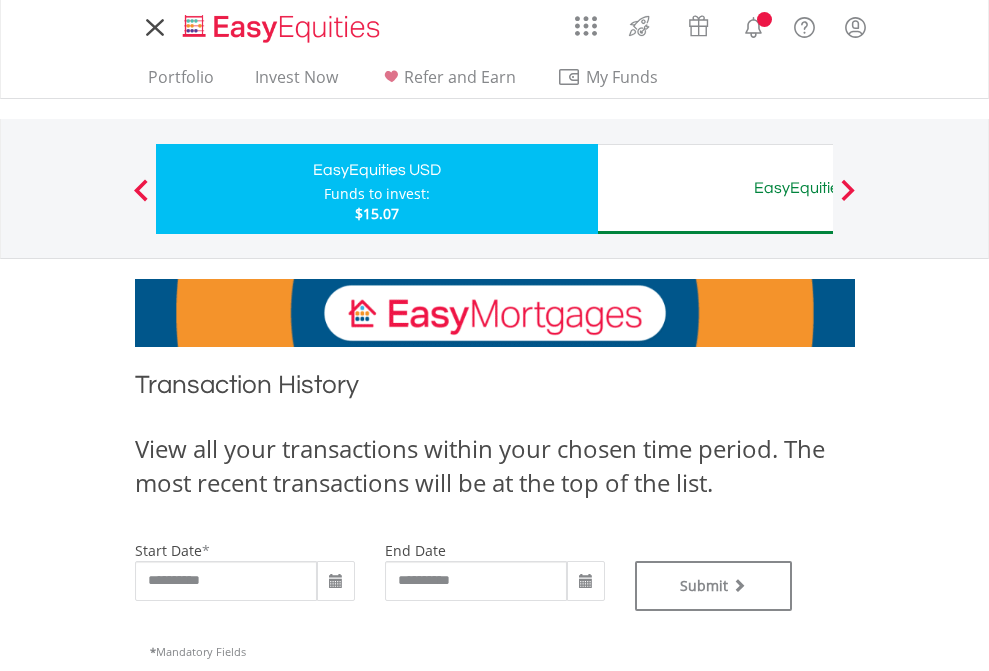 scroll, scrollTop: 0, scrollLeft: 0, axis: both 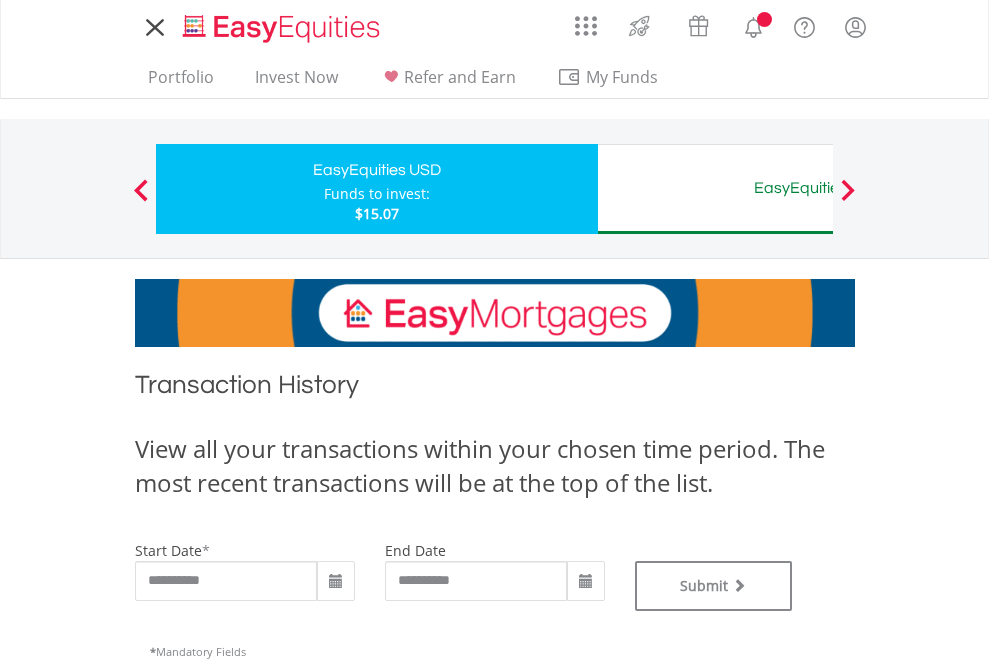 type on "**********" 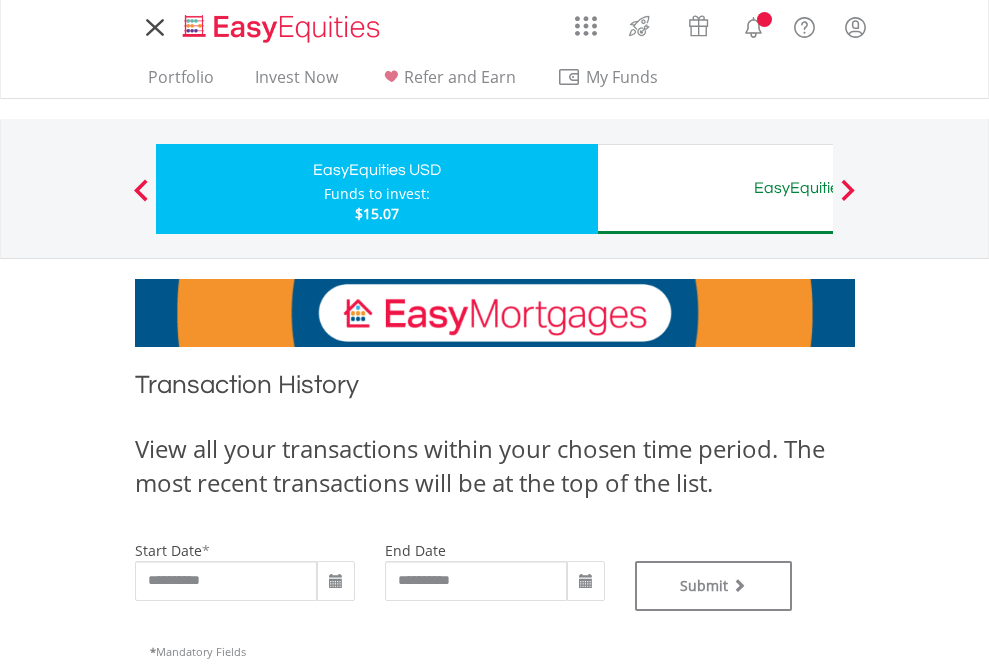 type on "**********" 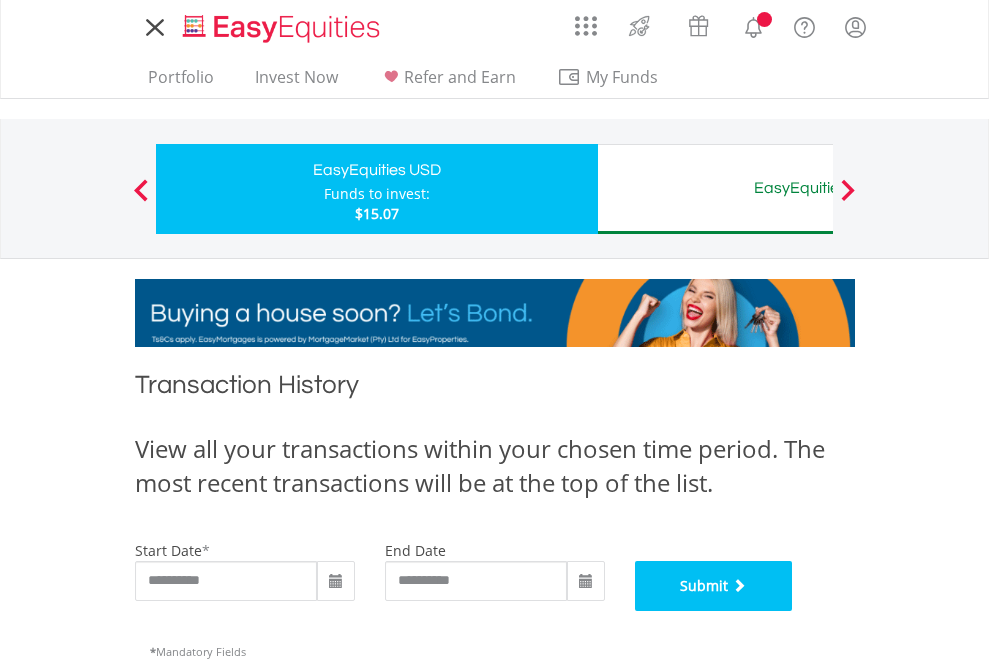 click on "Submit" at bounding box center (714, 586) 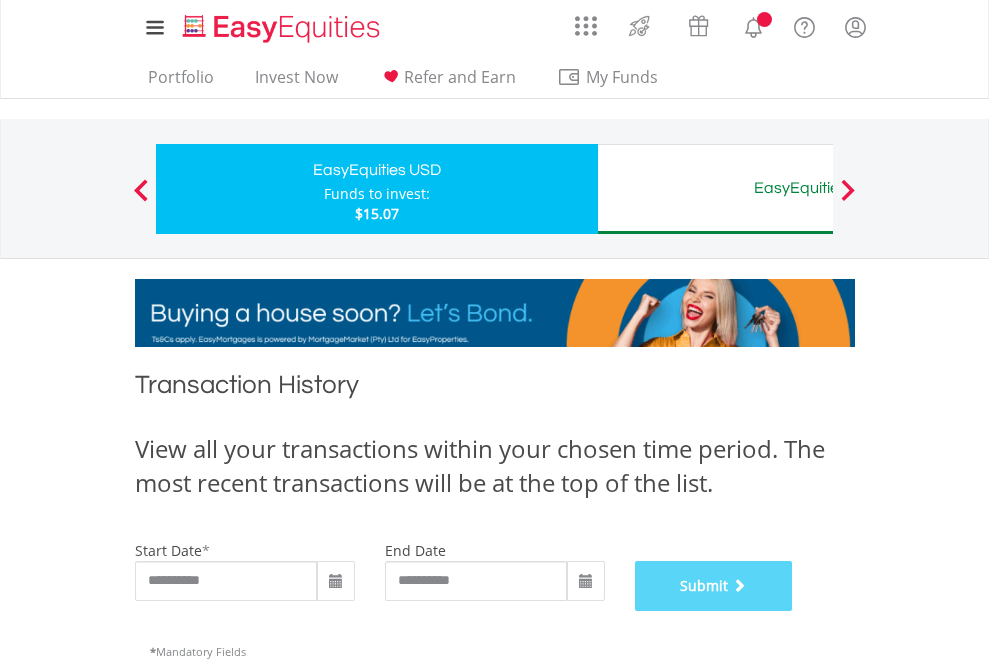 scroll, scrollTop: 811, scrollLeft: 0, axis: vertical 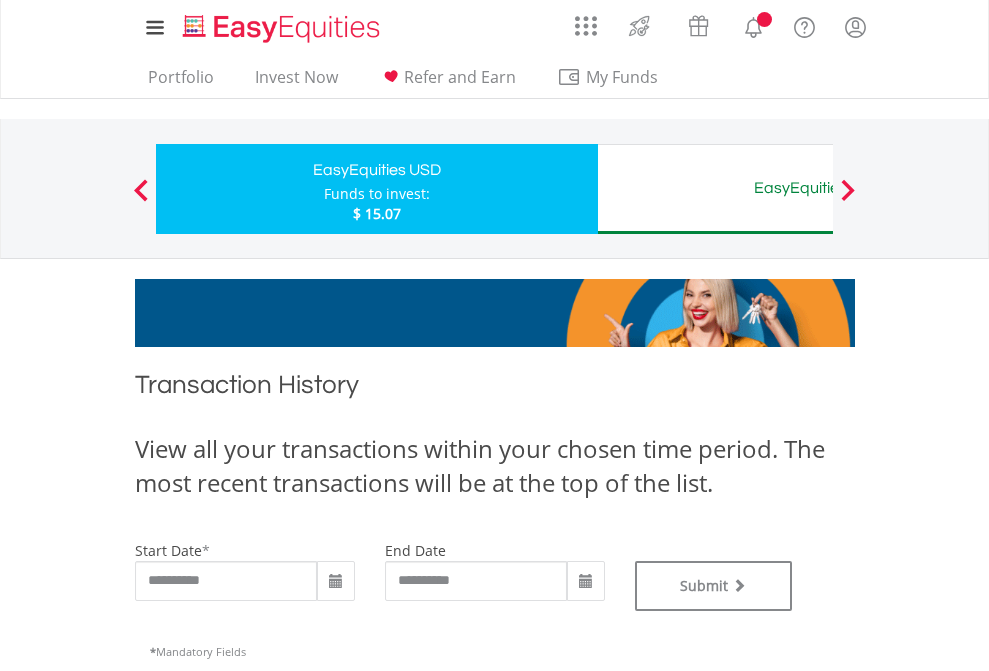 click on "EasyEquities AUD" at bounding box center [818, 188] 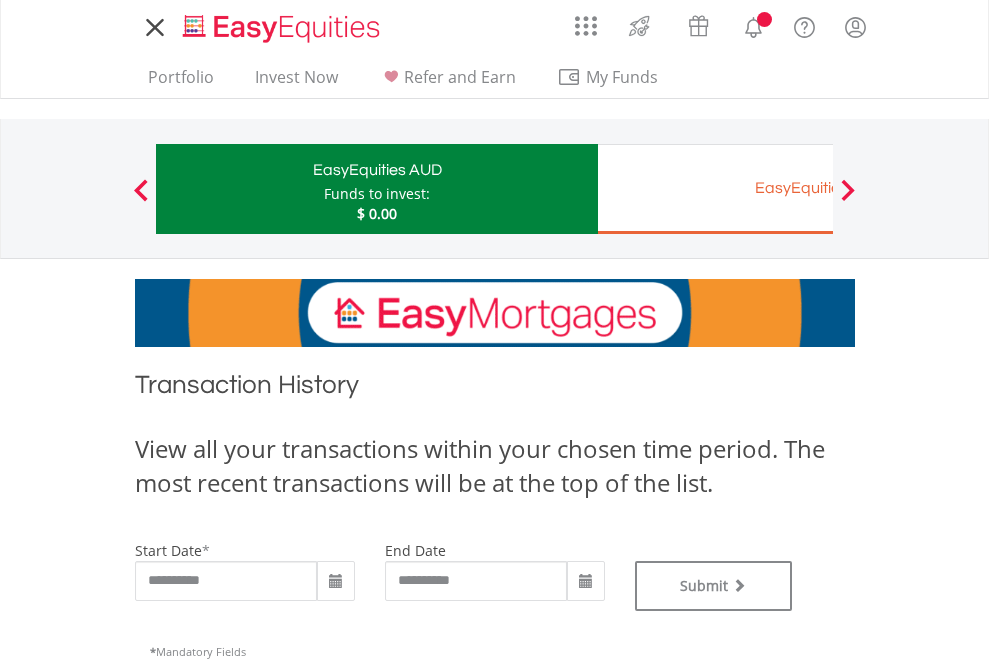 scroll, scrollTop: 0, scrollLeft: 0, axis: both 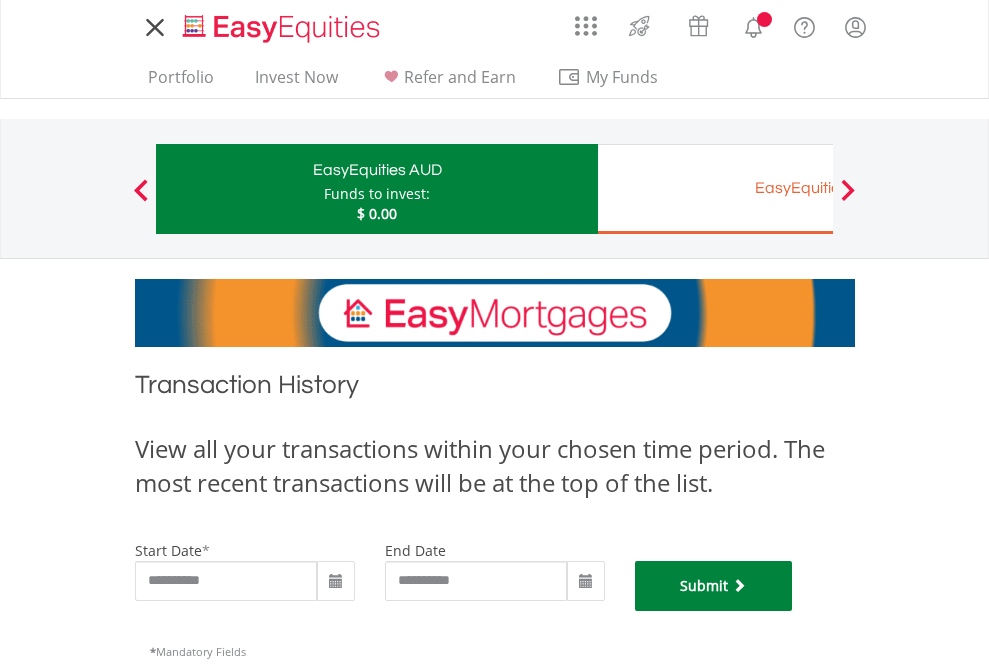 click on "Submit" at bounding box center [714, 586] 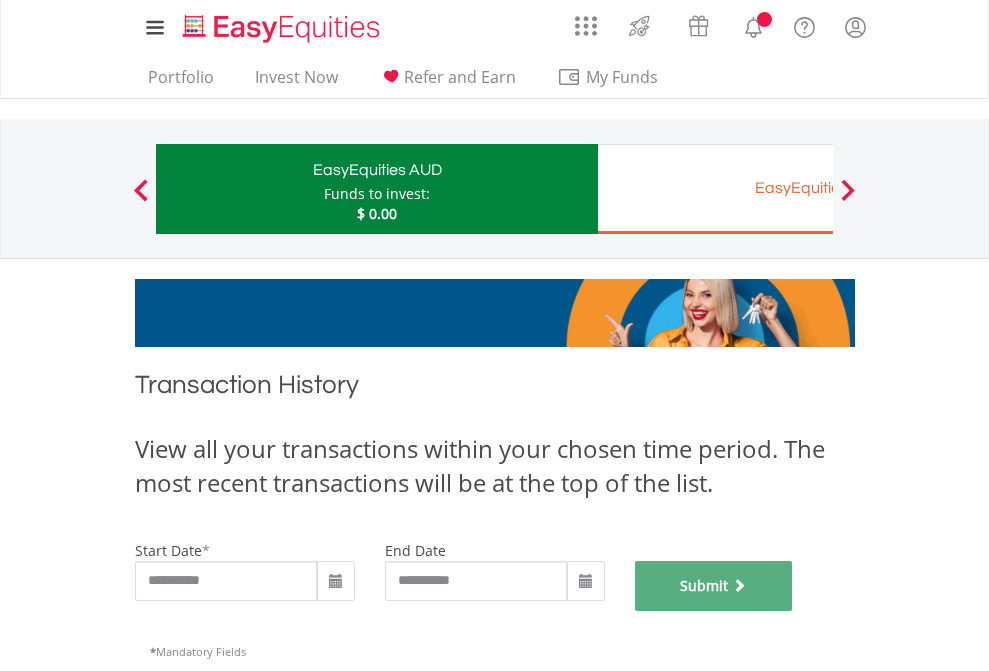 scroll, scrollTop: 811, scrollLeft: 0, axis: vertical 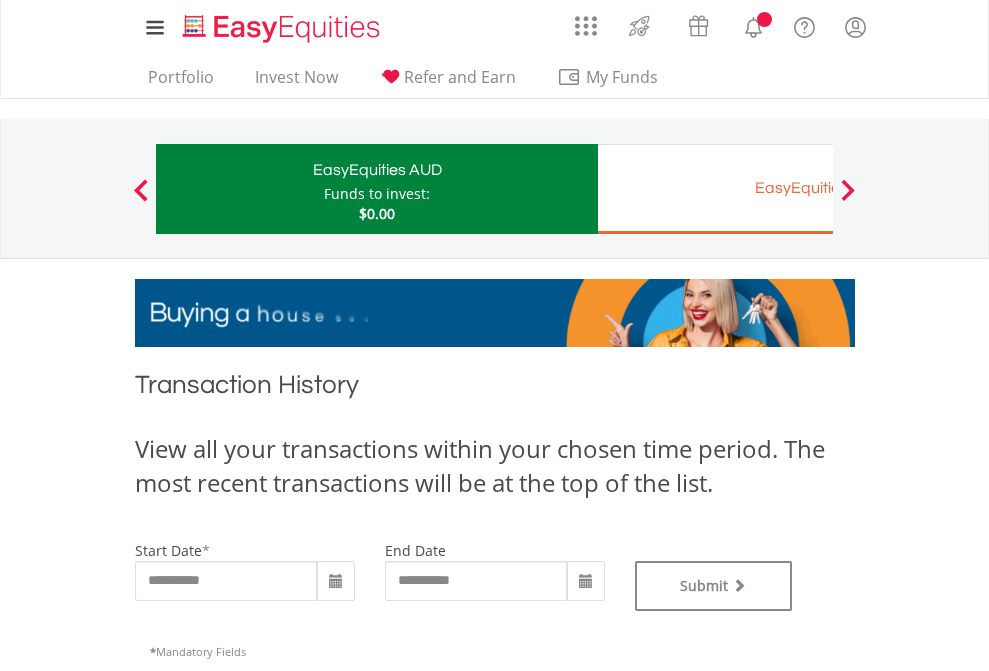 click on "EasyEquities EUR" at bounding box center [818, 188] 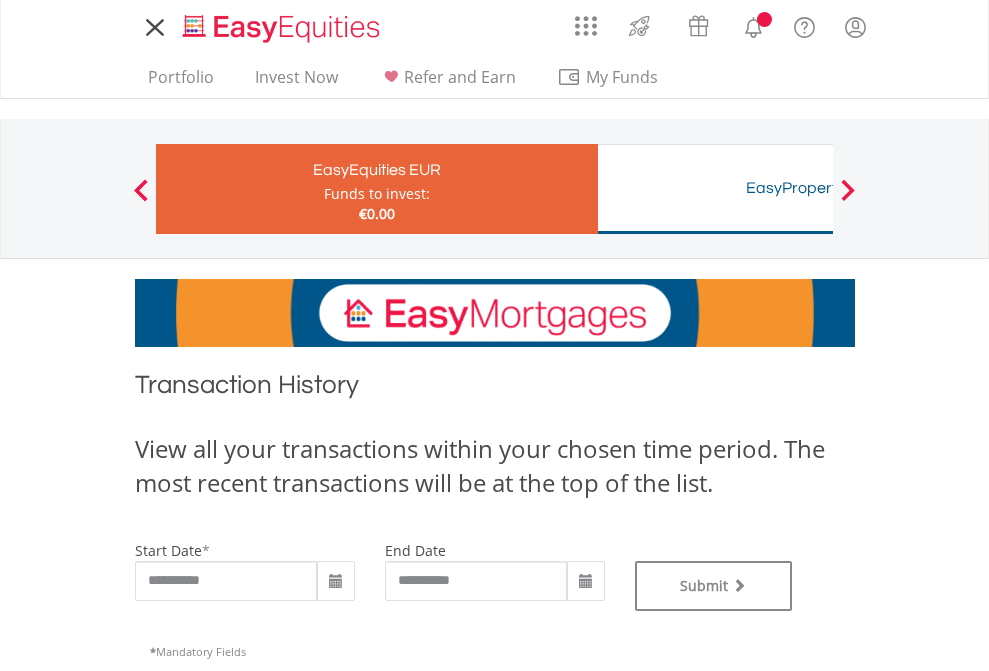scroll, scrollTop: 0, scrollLeft: 0, axis: both 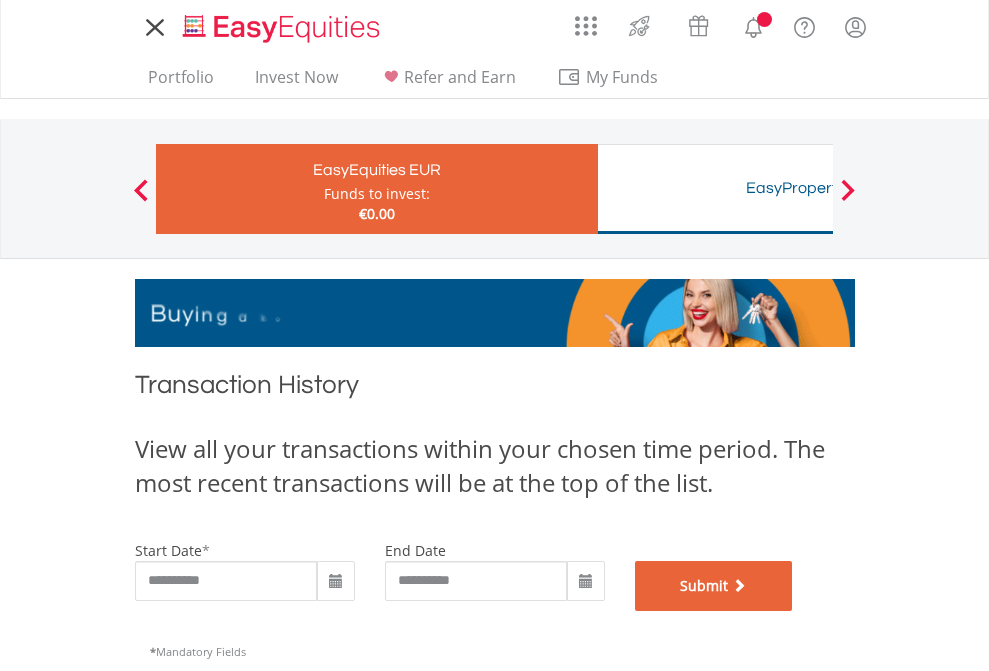 click on "Submit" at bounding box center (714, 586) 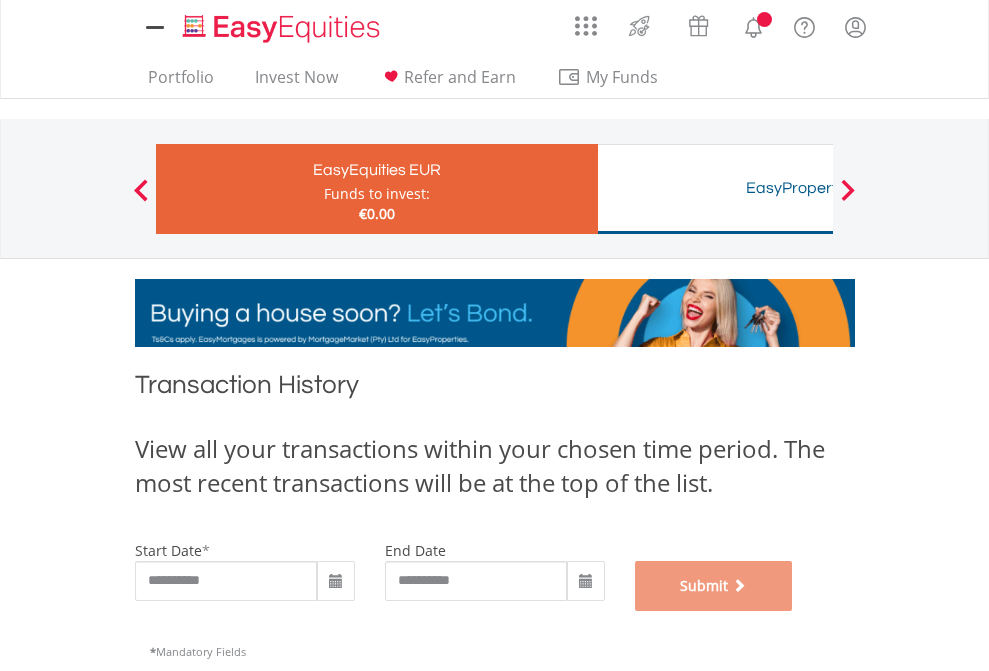 scroll, scrollTop: 811, scrollLeft: 0, axis: vertical 